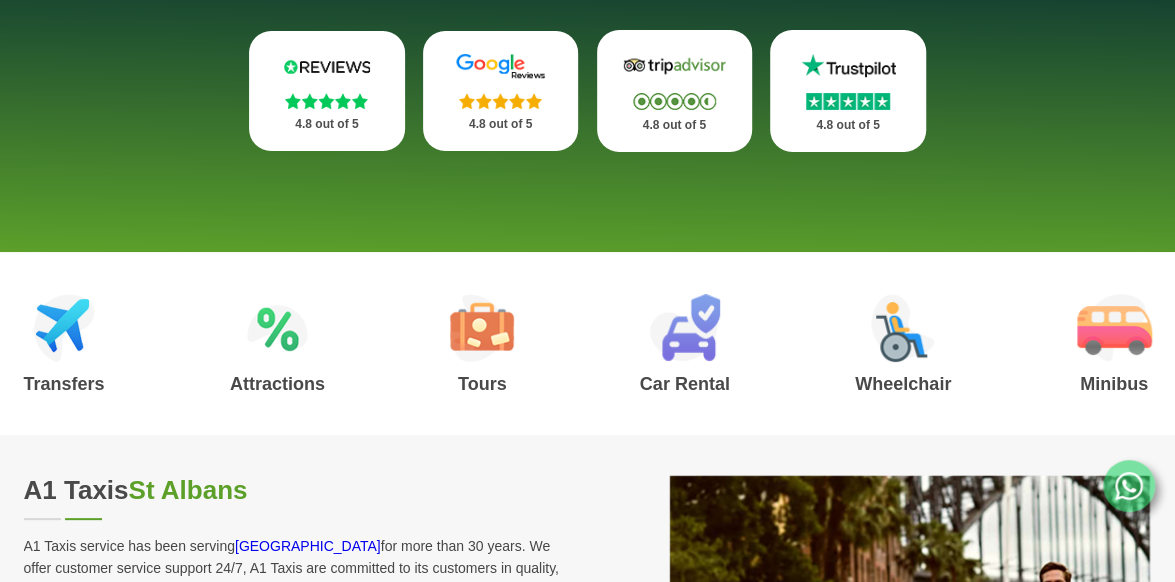 scroll, scrollTop: 306, scrollLeft: 0, axis: vertical 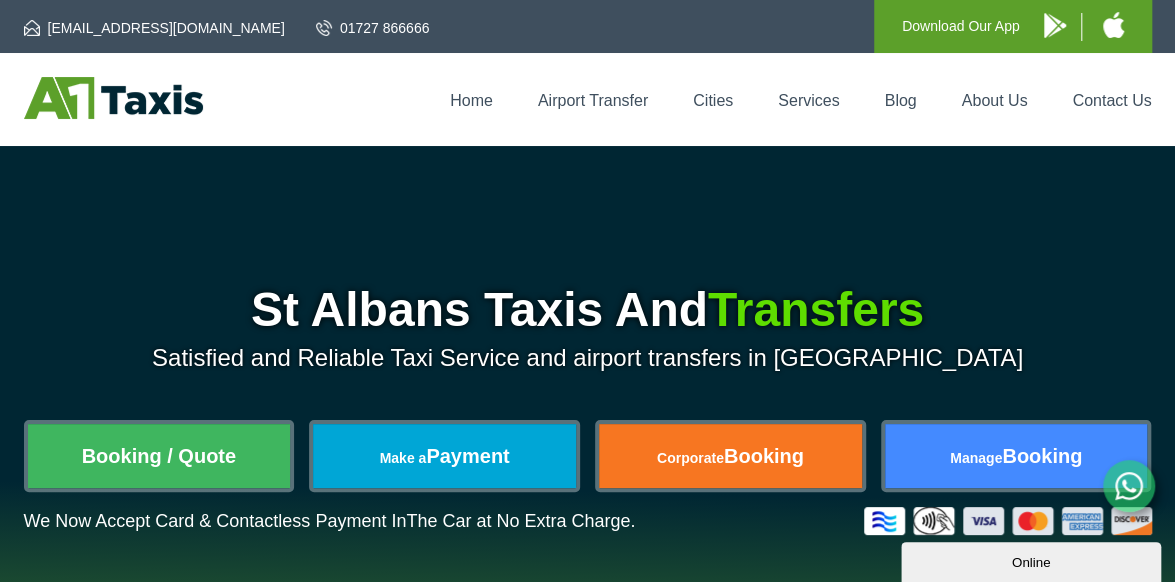 click on "Home
Airport Transfer
Cities
Services
Blog
About Us
Contact Us" at bounding box center [588, 99] 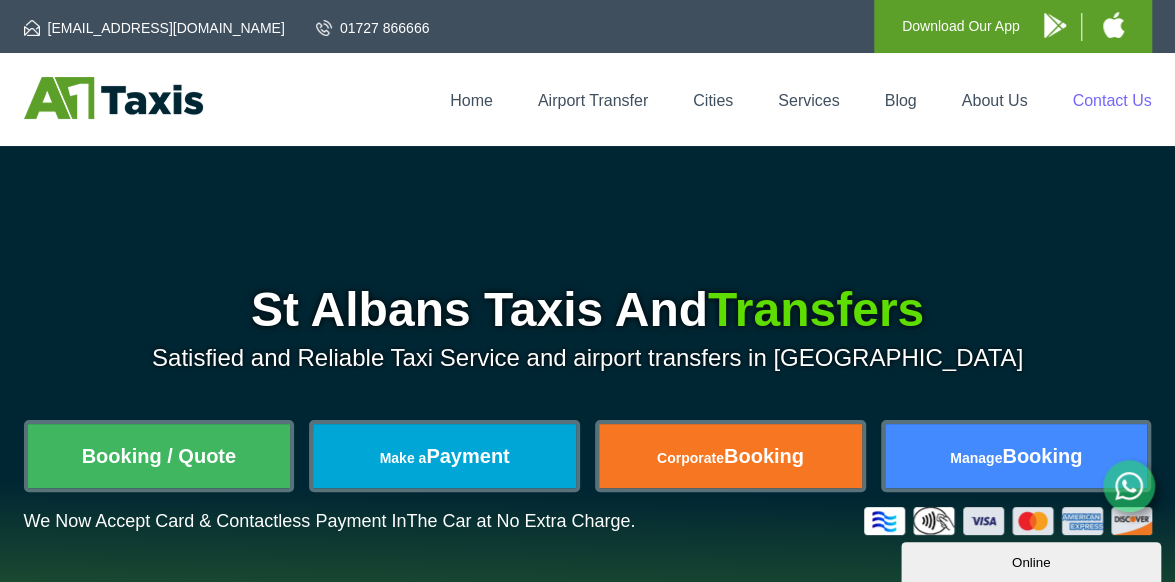 click on "Contact Us" at bounding box center (1111, 100) 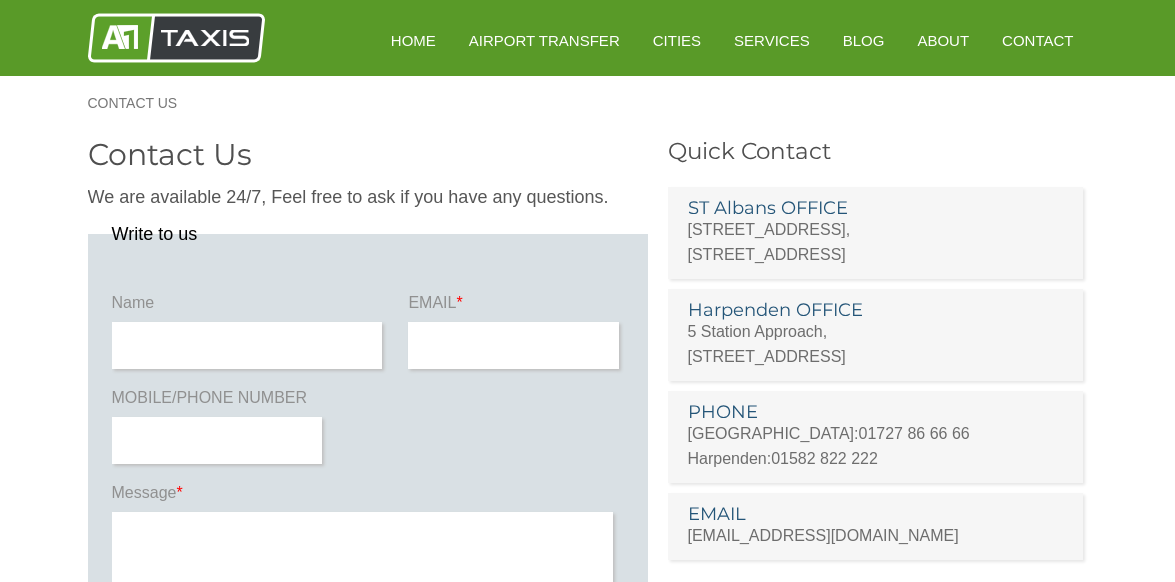 scroll, scrollTop: 0, scrollLeft: 0, axis: both 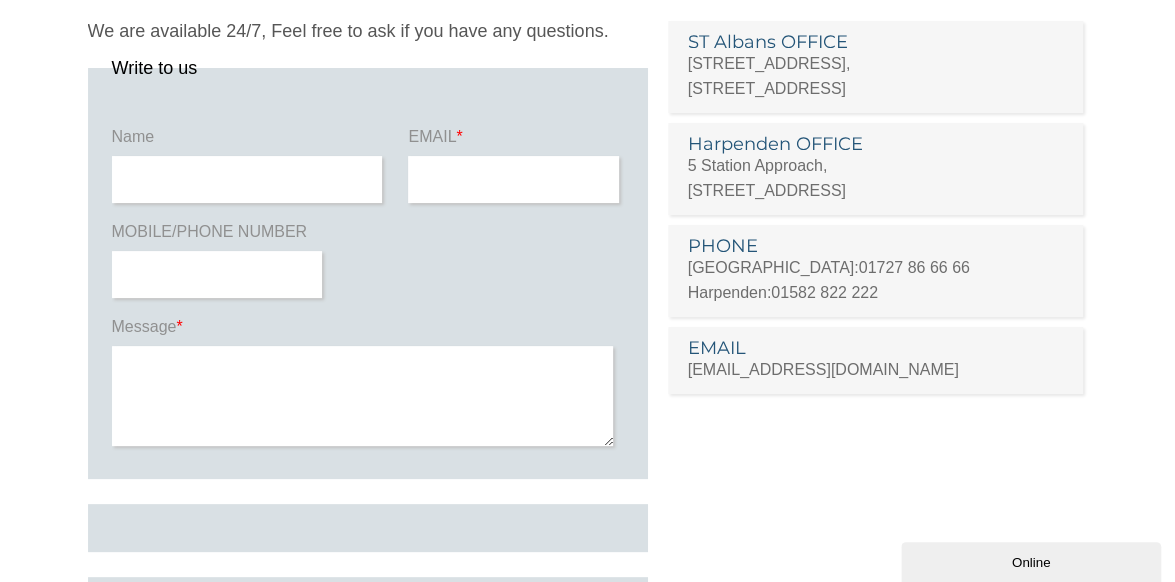 click on "Online" at bounding box center (1031, 562) 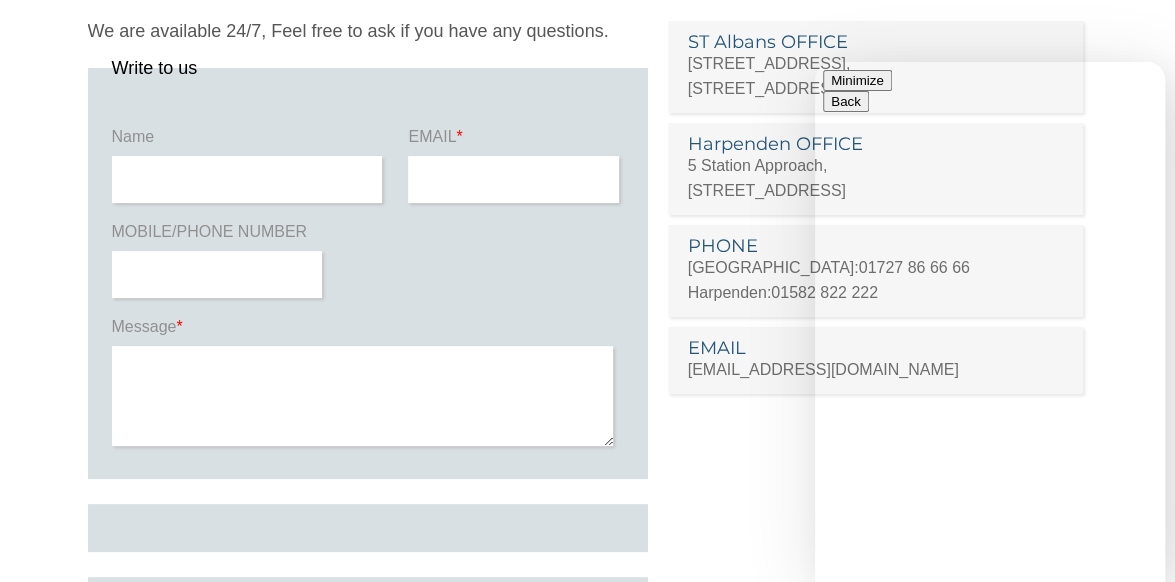 click on "New Conversation   We typically reply in a few minutes" at bounding box center (990, 708) 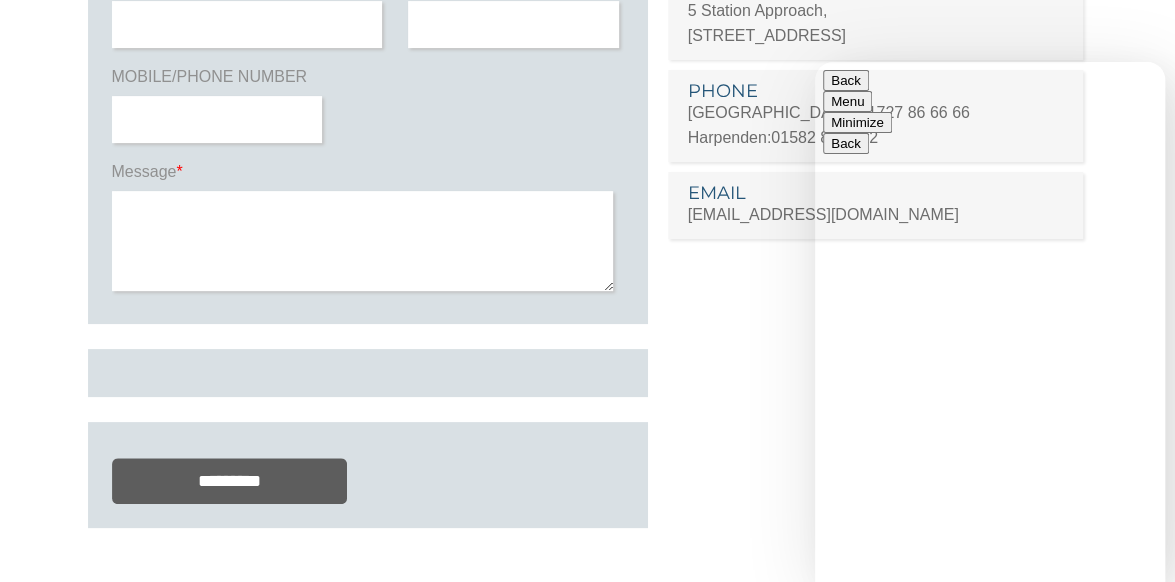scroll, scrollTop: 0, scrollLeft: 0, axis: both 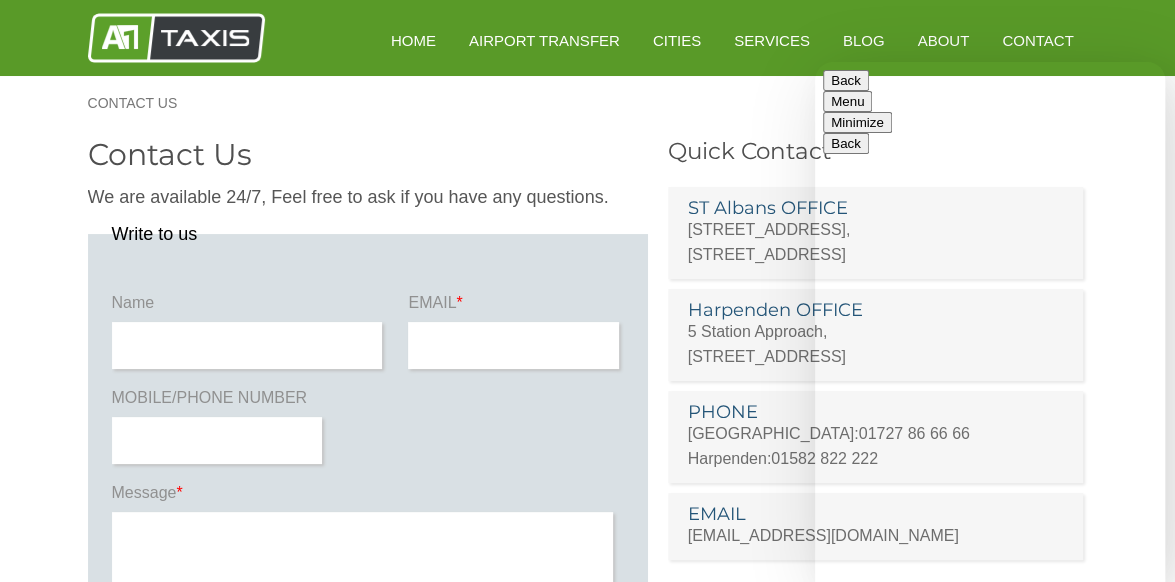 click on "Minimize" at bounding box center (857, 122) 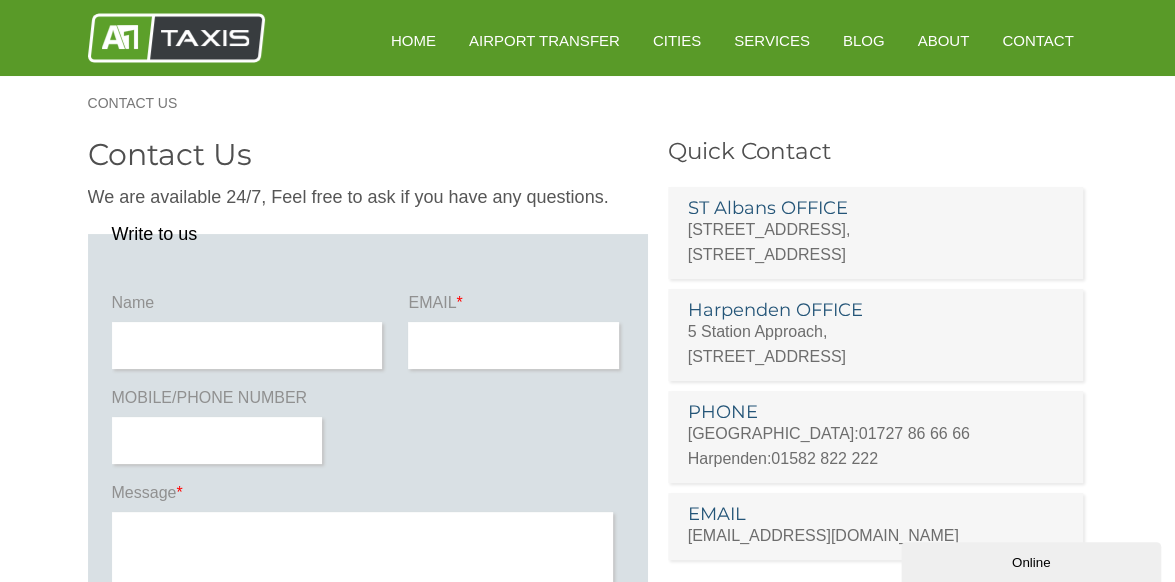 click at bounding box center (247, 345) 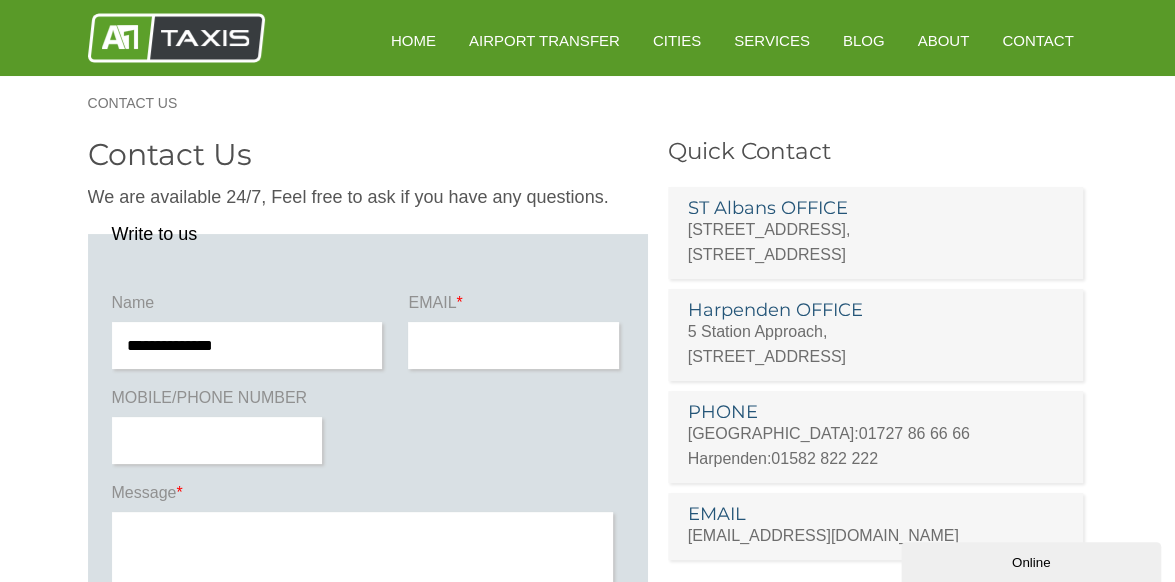 type on "**********" 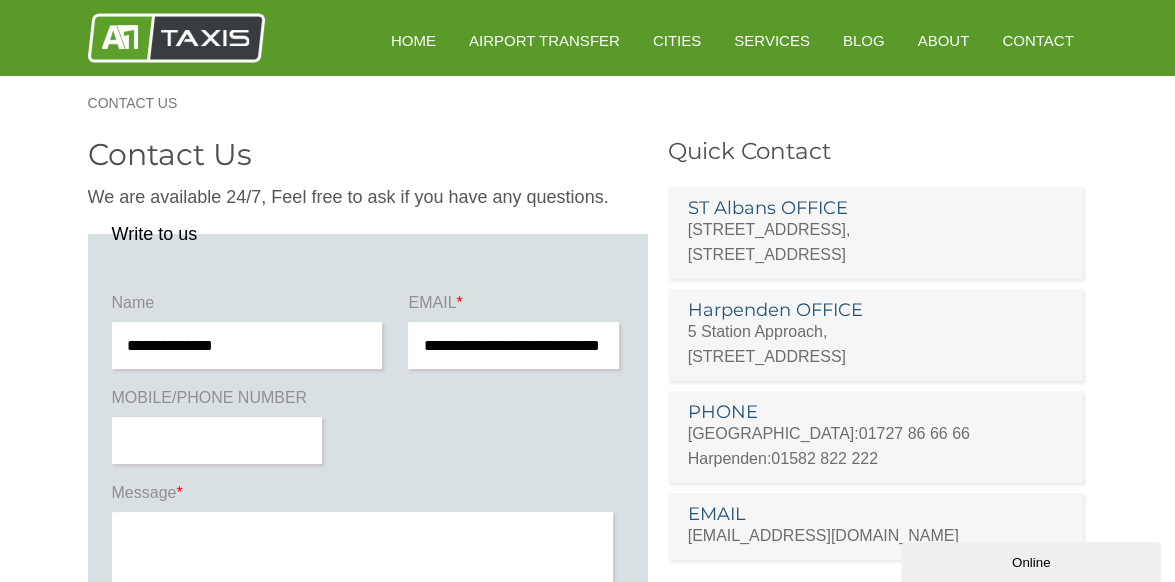 type on "**********" 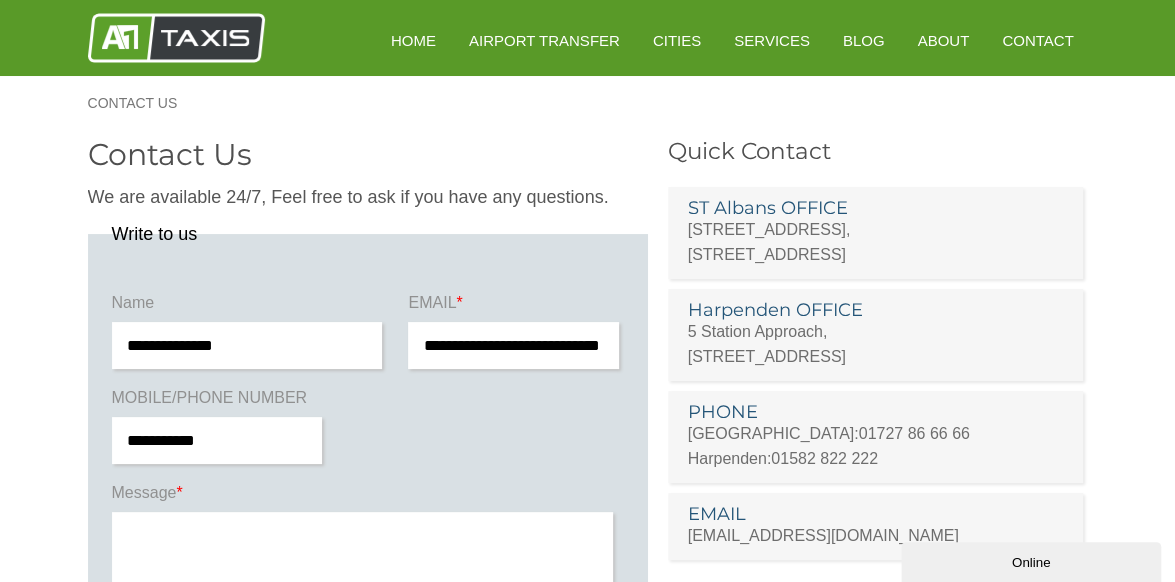 scroll, scrollTop: 159, scrollLeft: 0, axis: vertical 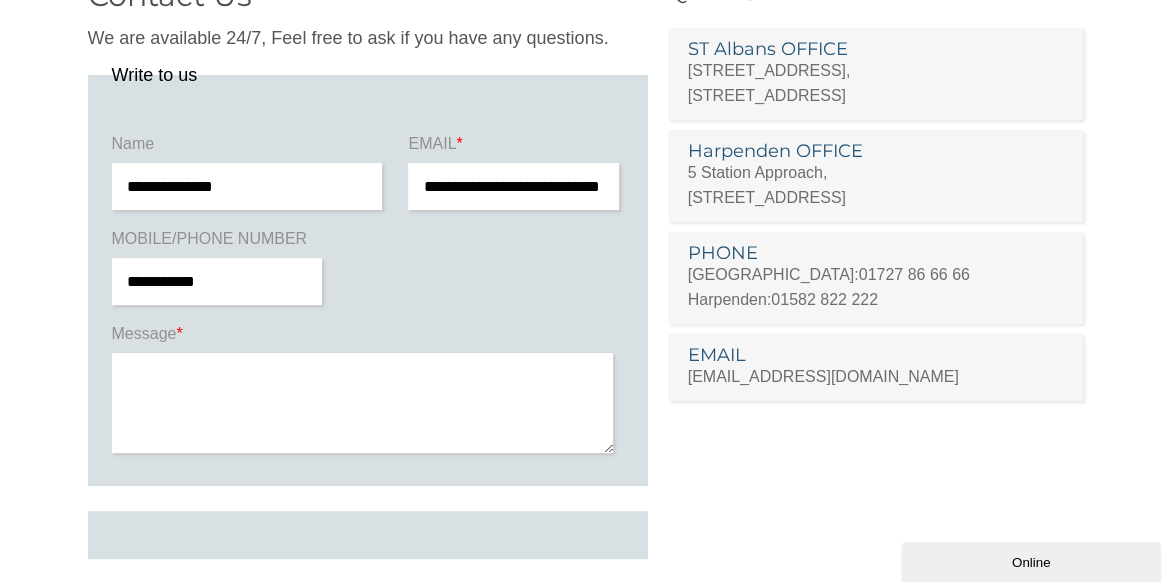 click at bounding box center [363, 403] 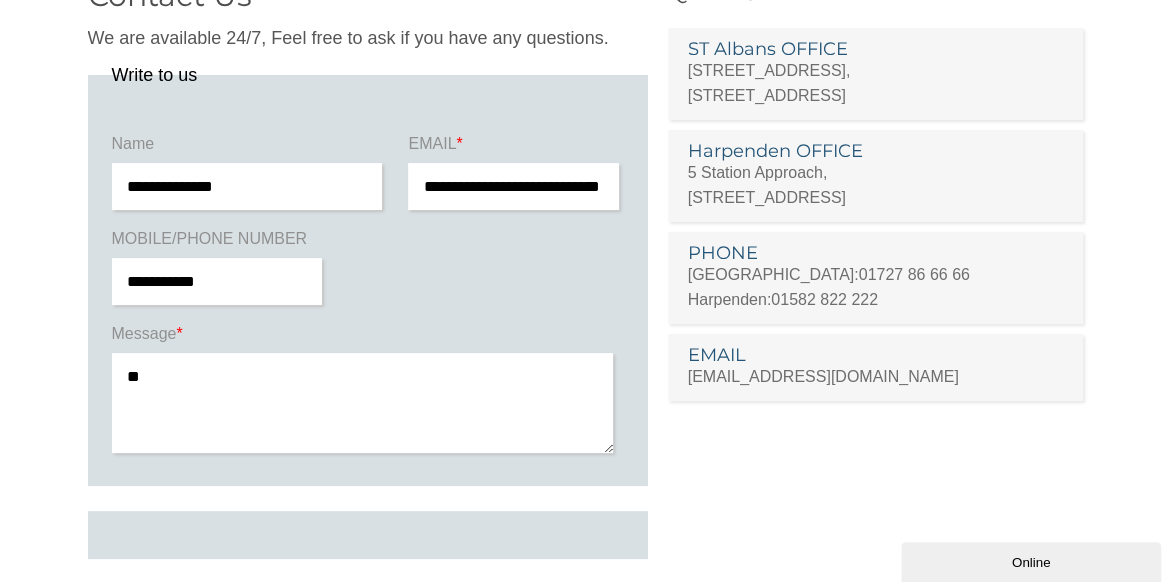 type on "*" 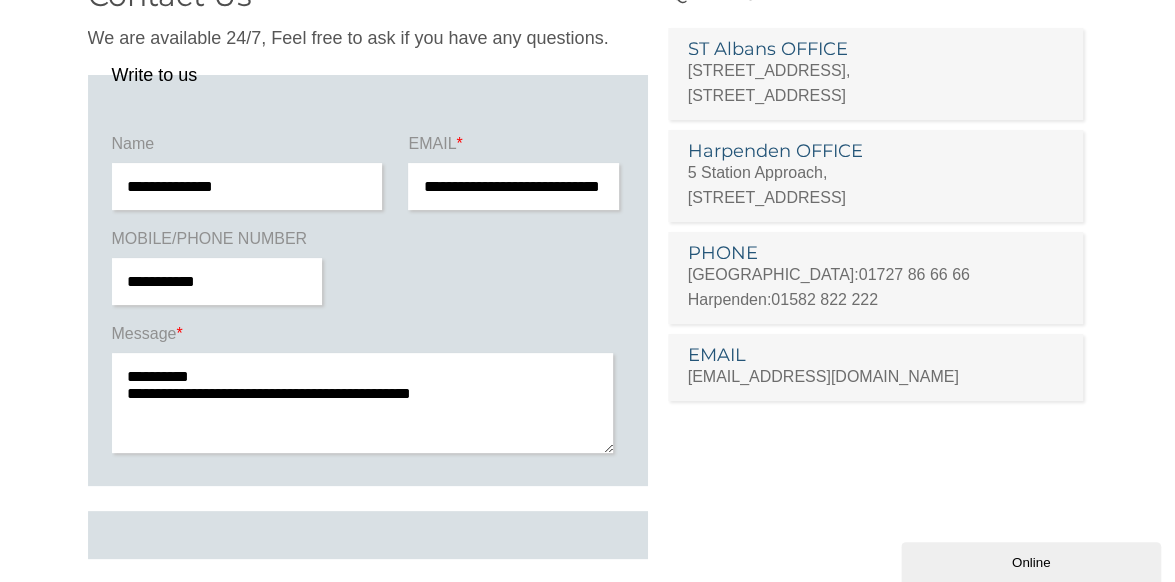 paste on "**********" 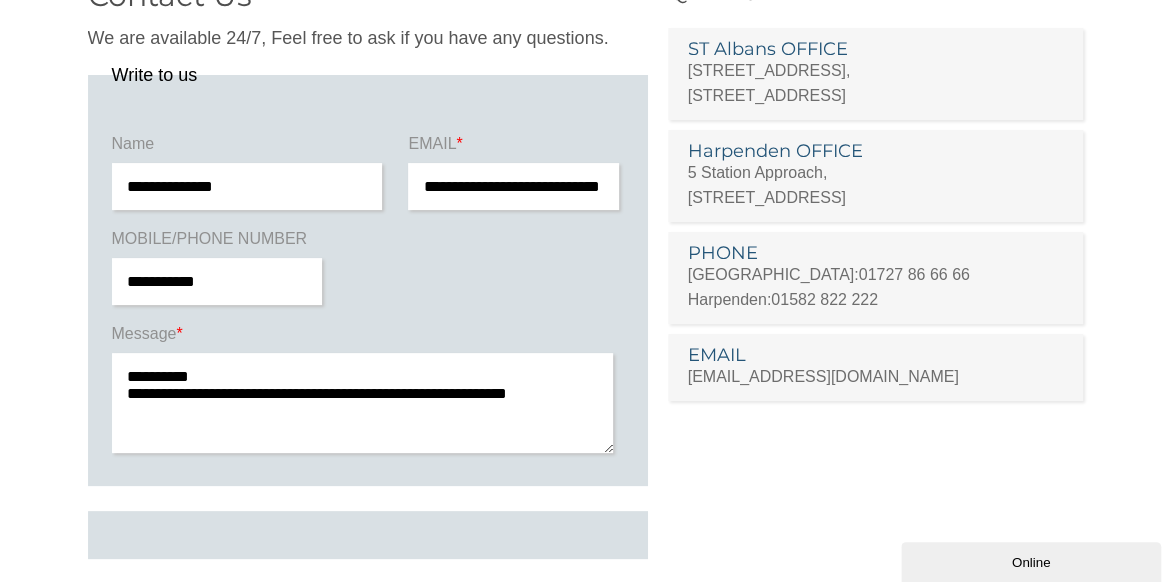 drag, startPoint x: 551, startPoint y: 401, endPoint x: 468, endPoint y: 395, distance: 83.21658 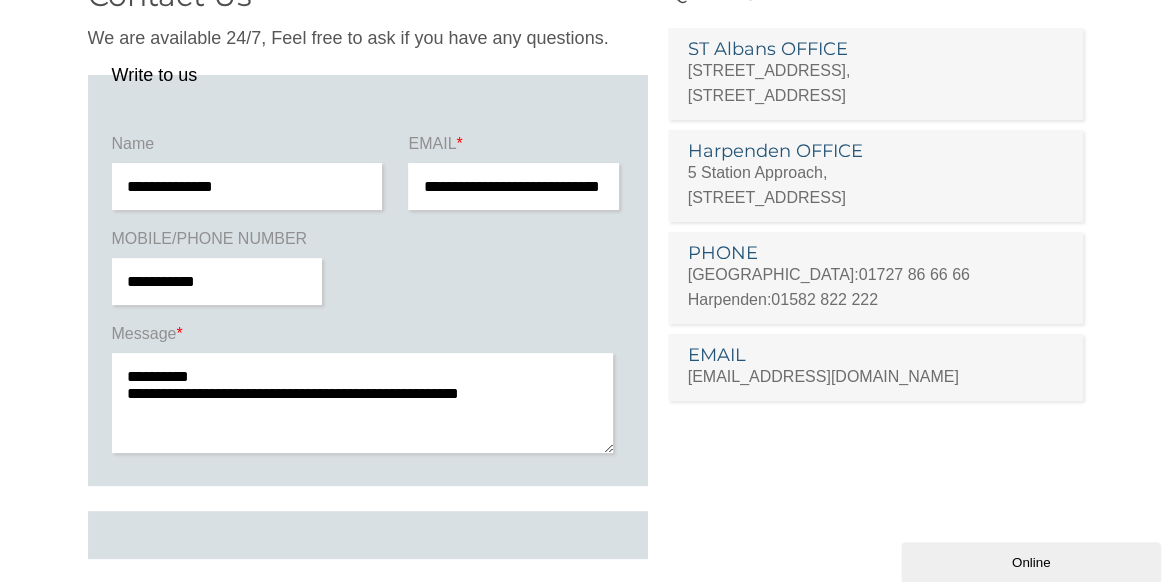 click on "**********" at bounding box center (363, 403) 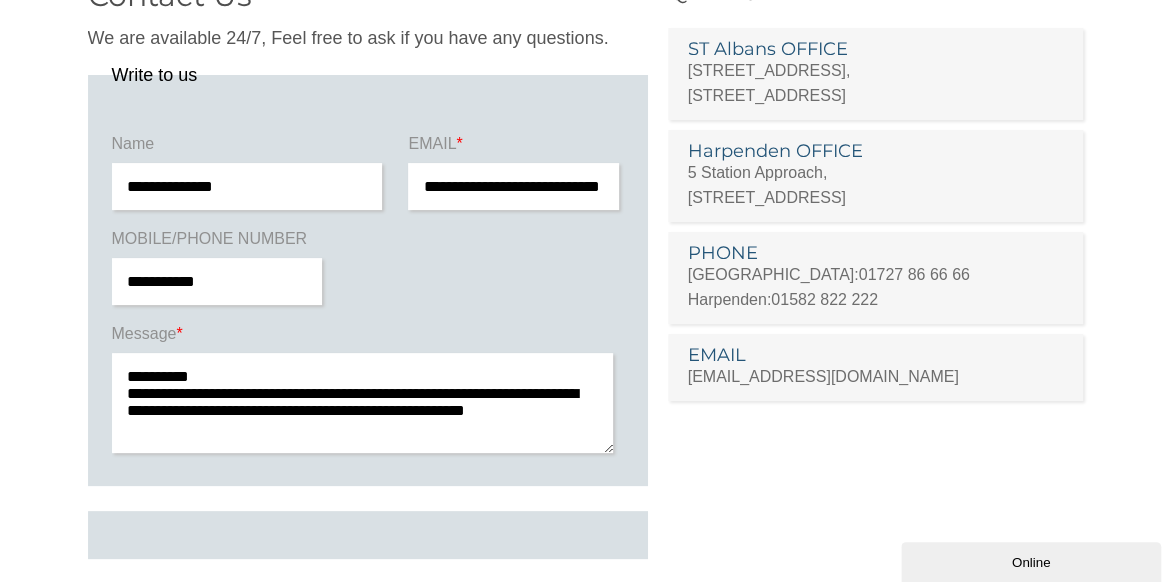drag, startPoint x: 219, startPoint y: 437, endPoint x: 178, endPoint y: 409, distance: 49.648766 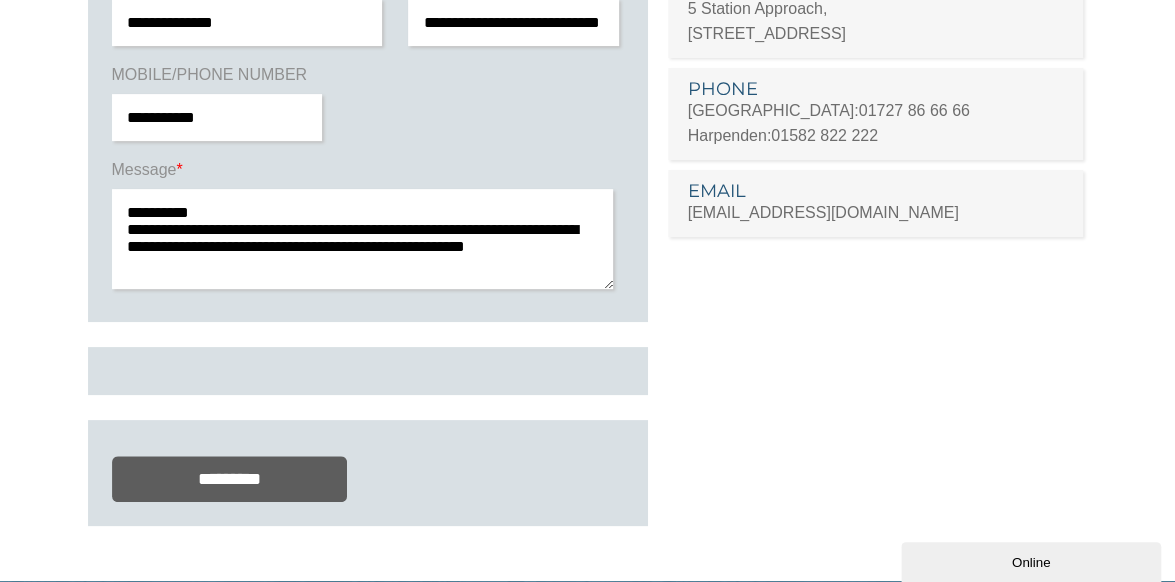 scroll, scrollTop: 327, scrollLeft: 0, axis: vertical 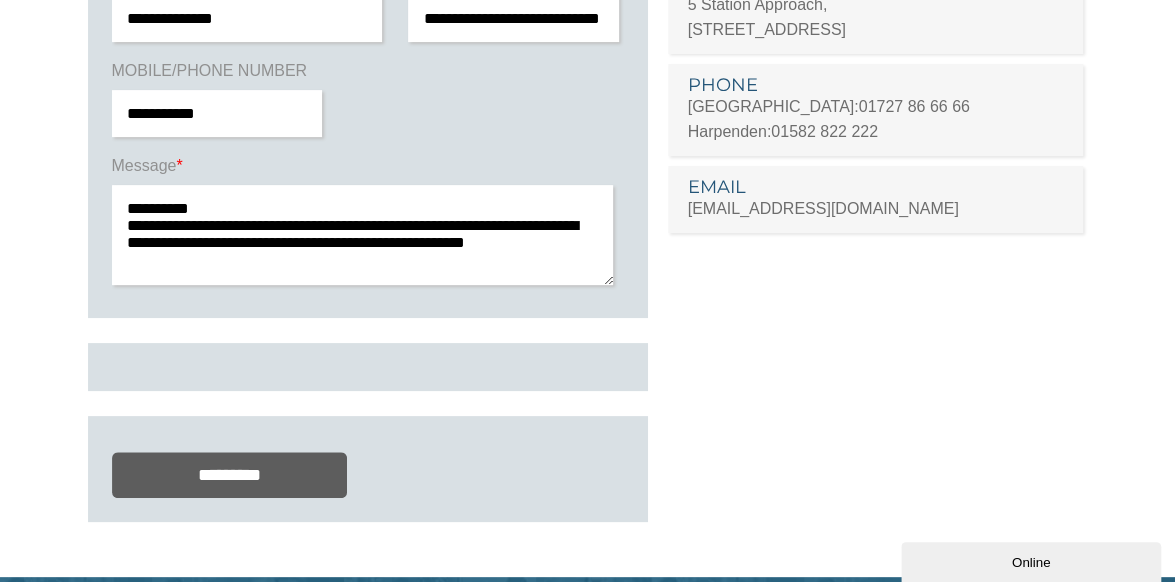 click on "**********" at bounding box center (363, 235) 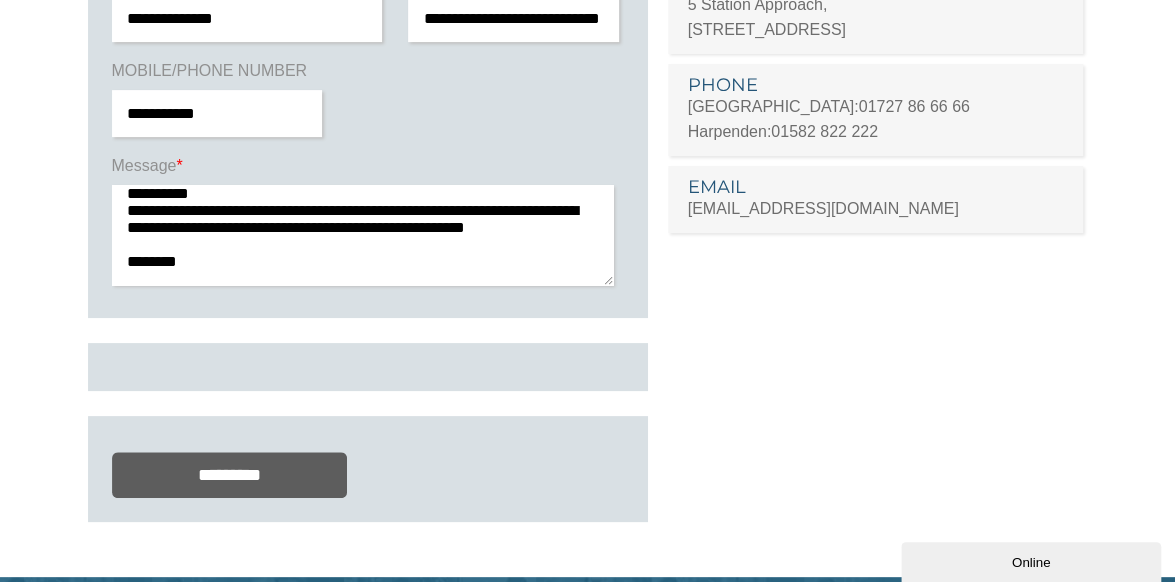 scroll, scrollTop: 46, scrollLeft: 0, axis: vertical 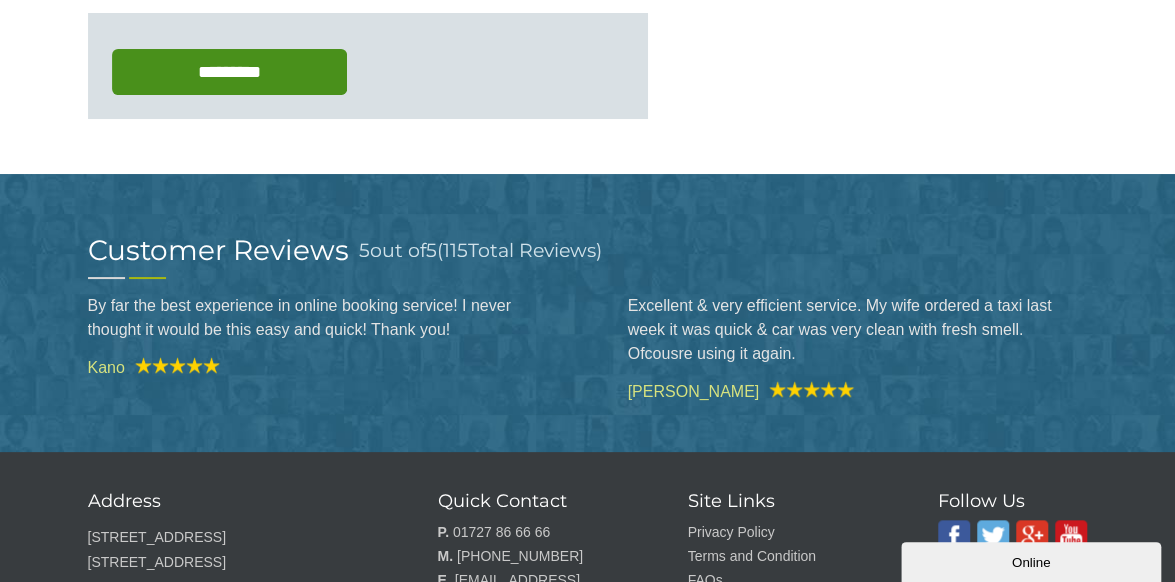 type on "**********" 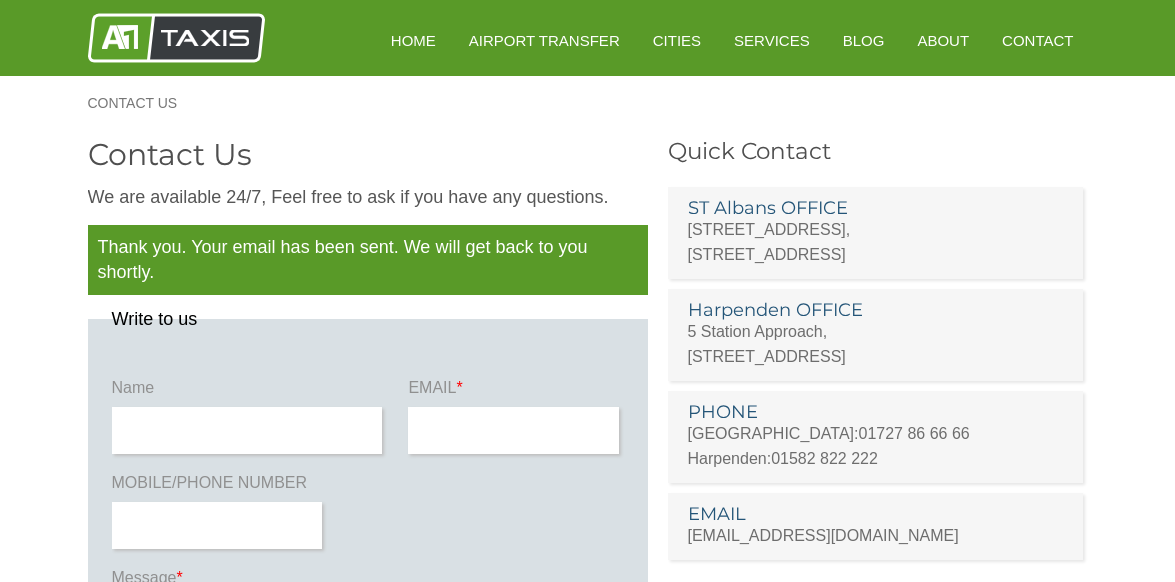 scroll, scrollTop: 0, scrollLeft: 0, axis: both 